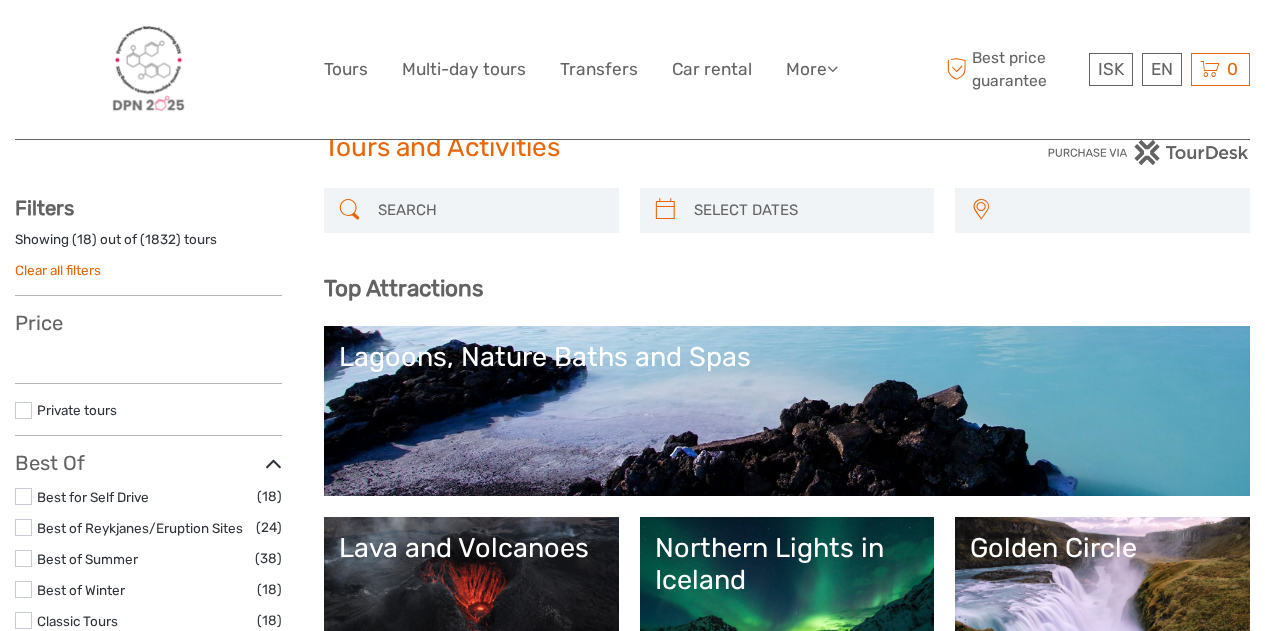 scroll, scrollTop: 67, scrollLeft: 0, axis: vertical 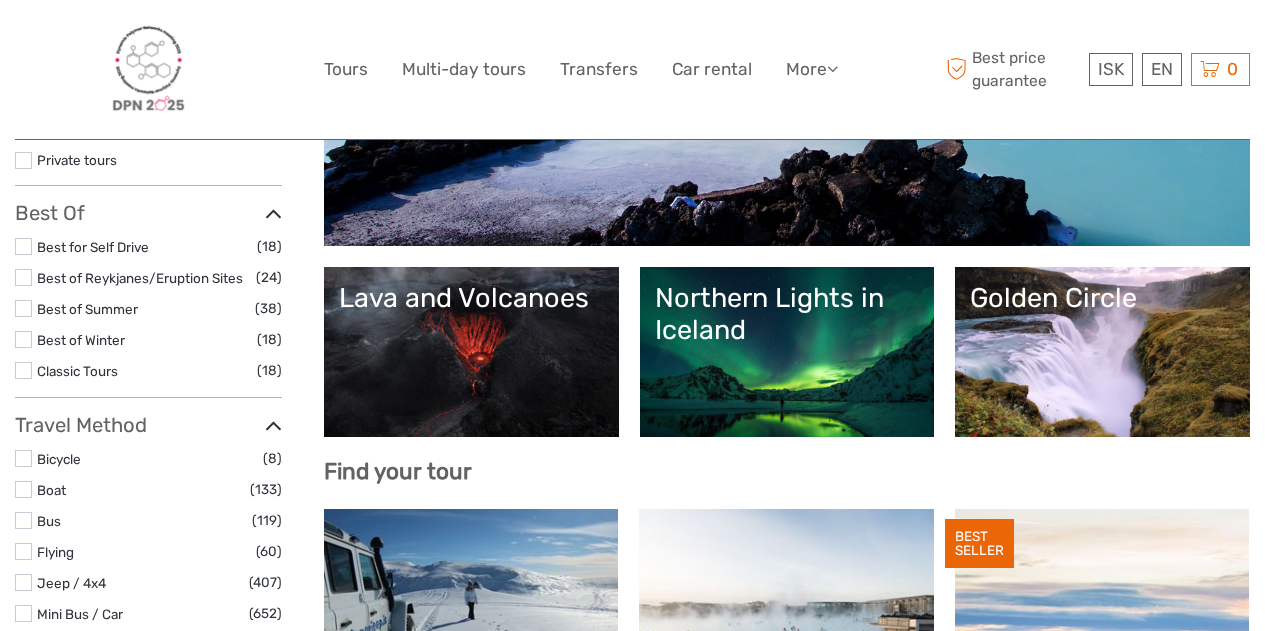 select 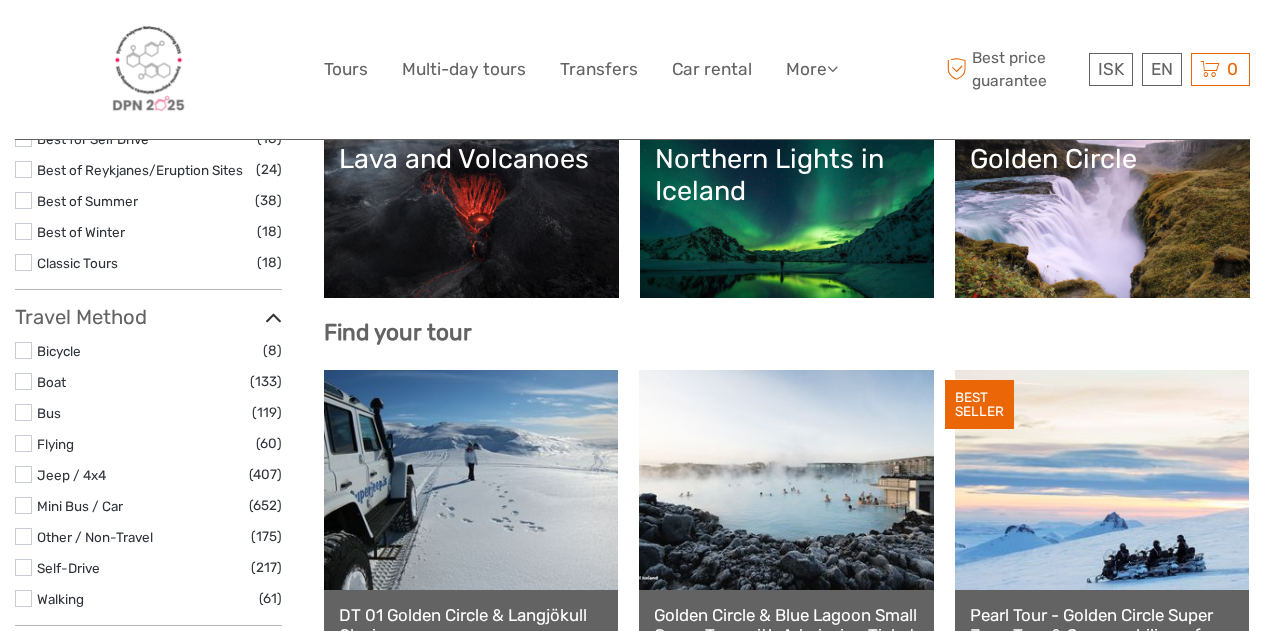 scroll, scrollTop: 456, scrollLeft: 0, axis: vertical 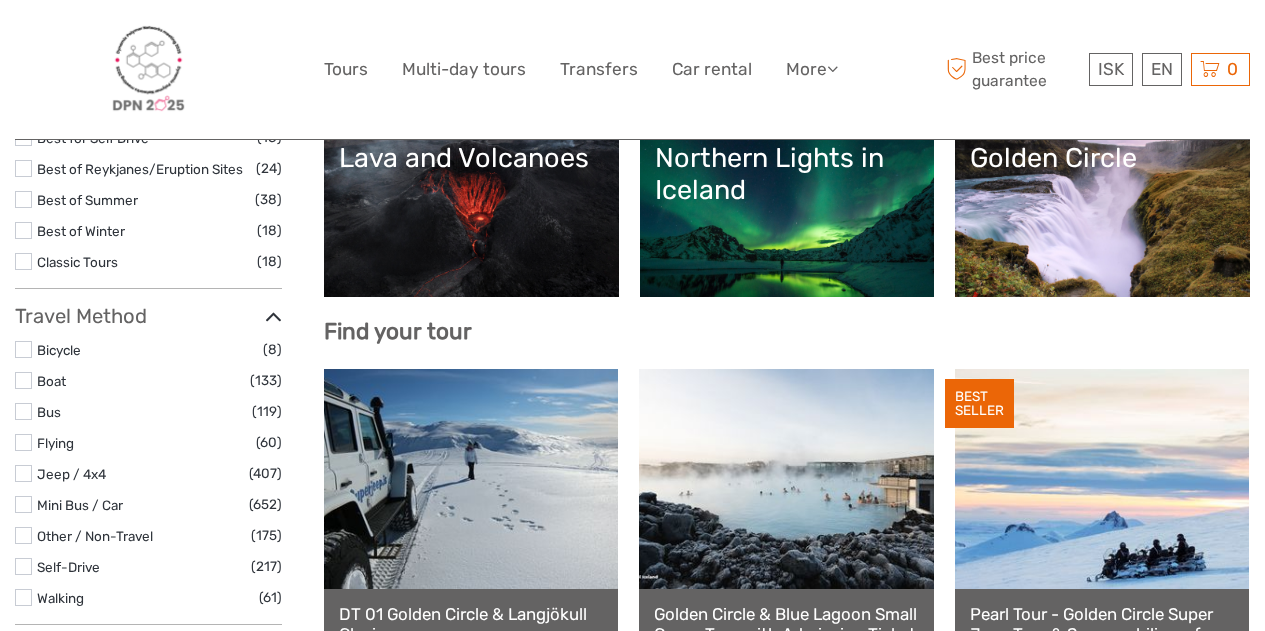 click on "Lava and Volcanoes" at bounding box center [471, 212] 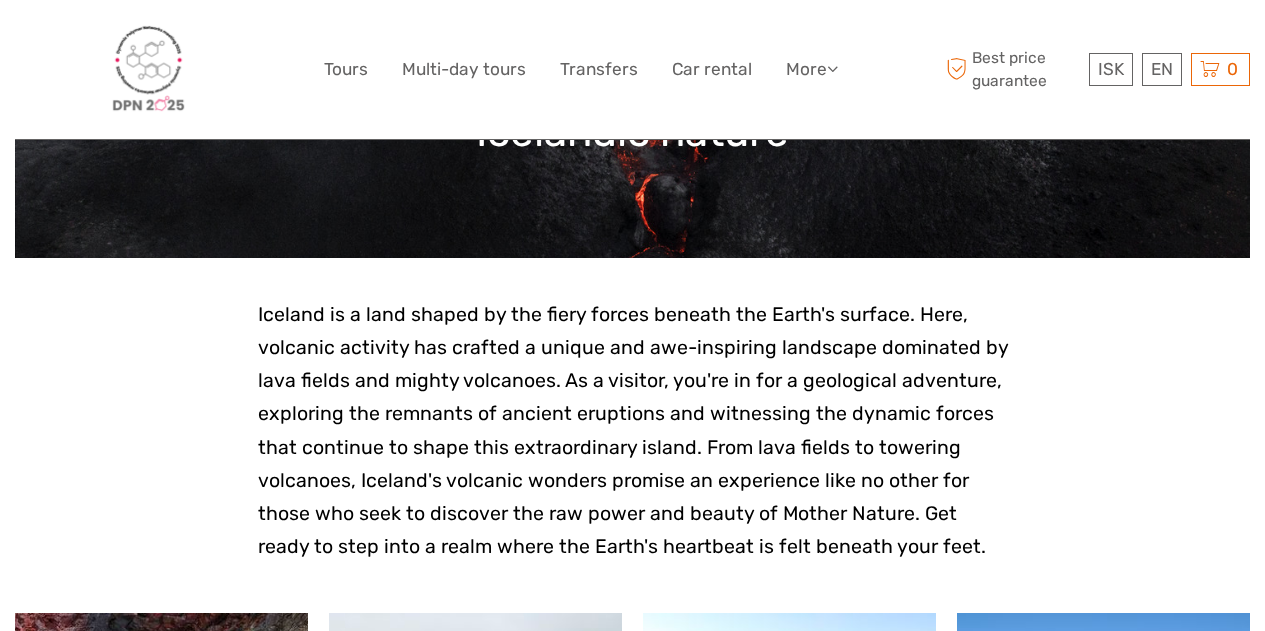 scroll, scrollTop: 343, scrollLeft: 0, axis: vertical 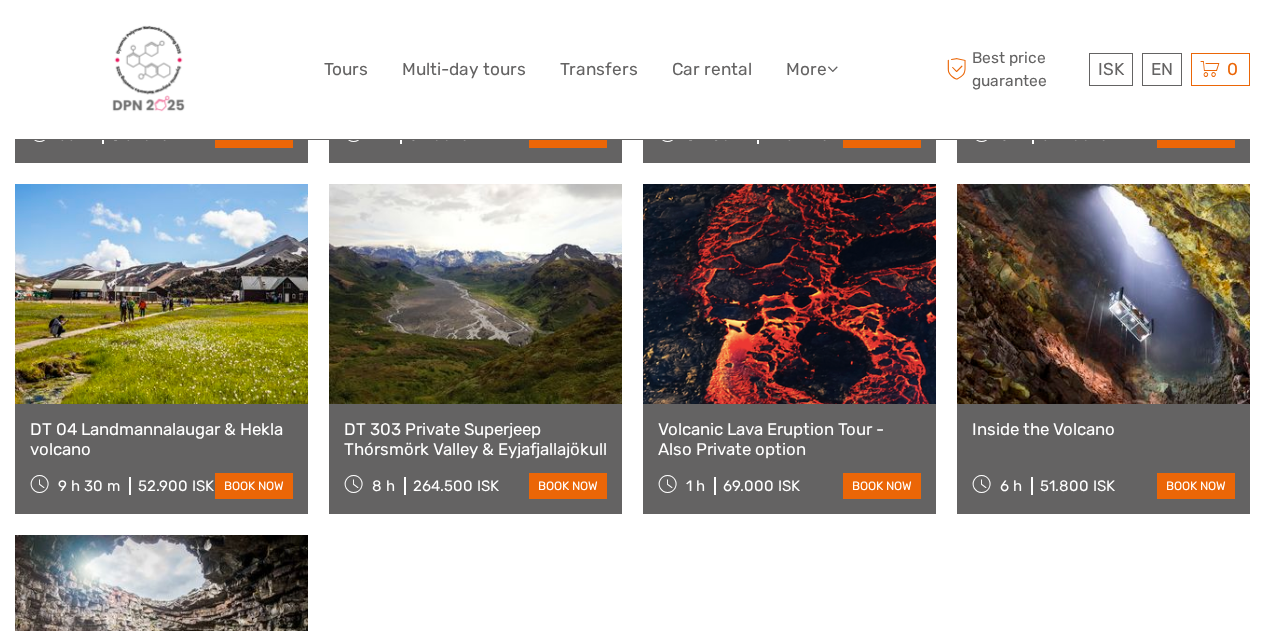 click on "Volcanic Lava Eruption Tour - Also Private option" at bounding box center [789, 439] 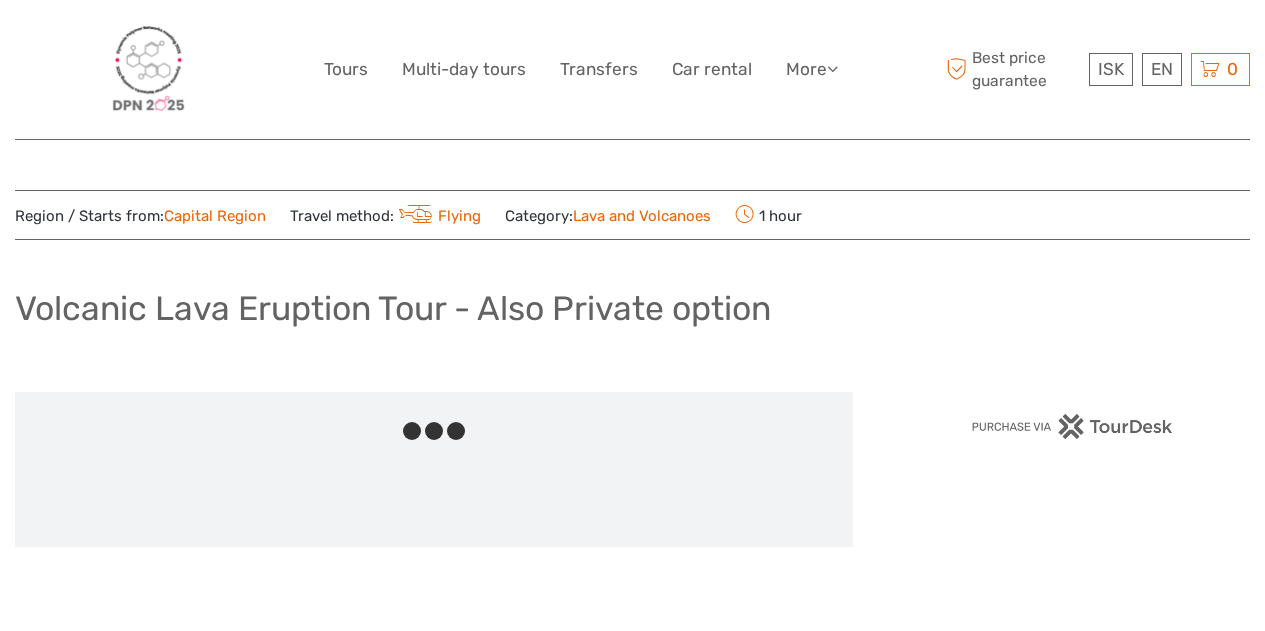 scroll, scrollTop: 0, scrollLeft: 0, axis: both 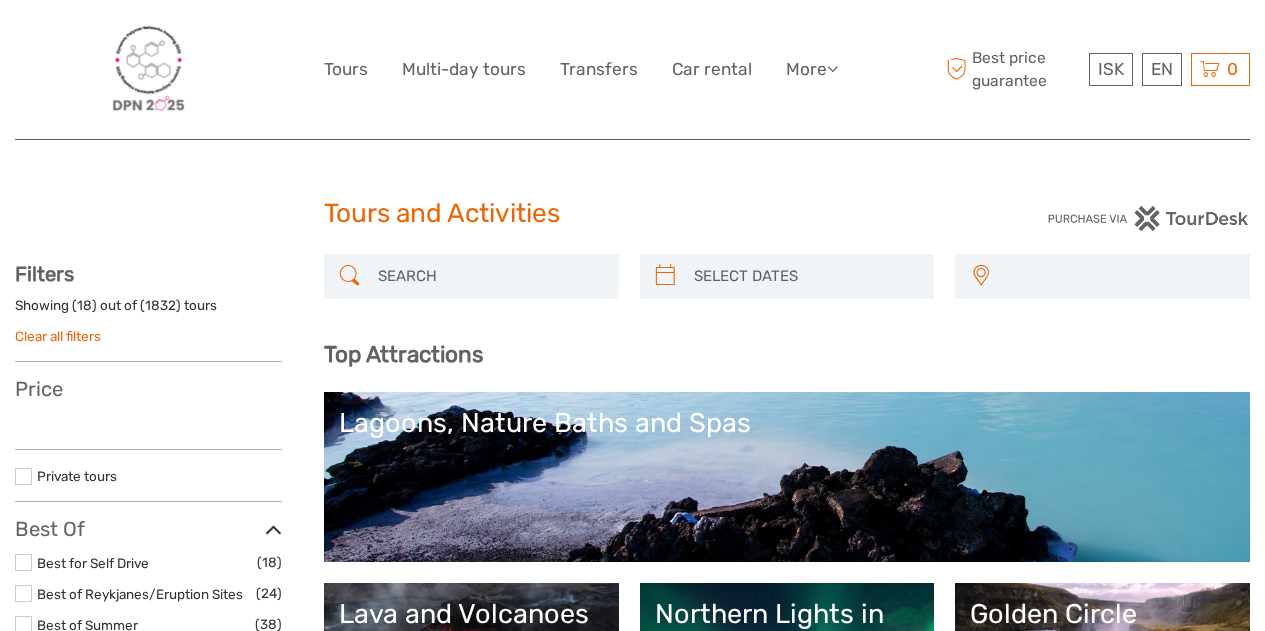 select 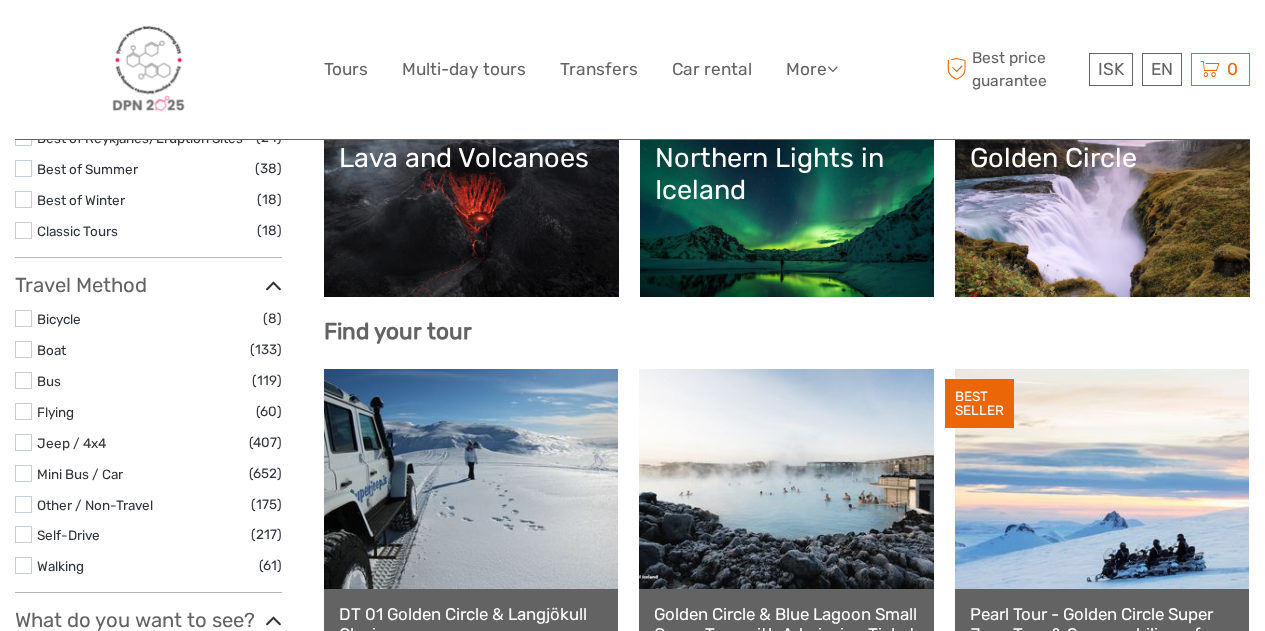select 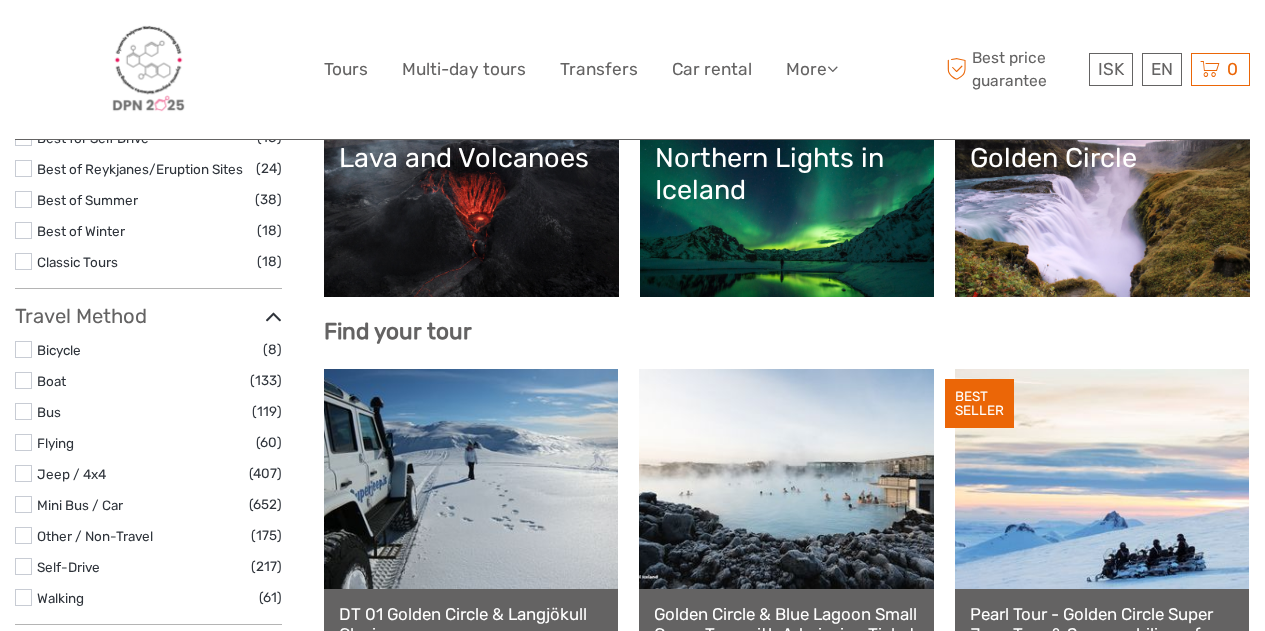scroll, scrollTop: 0, scrollLeft: 0, axis: both 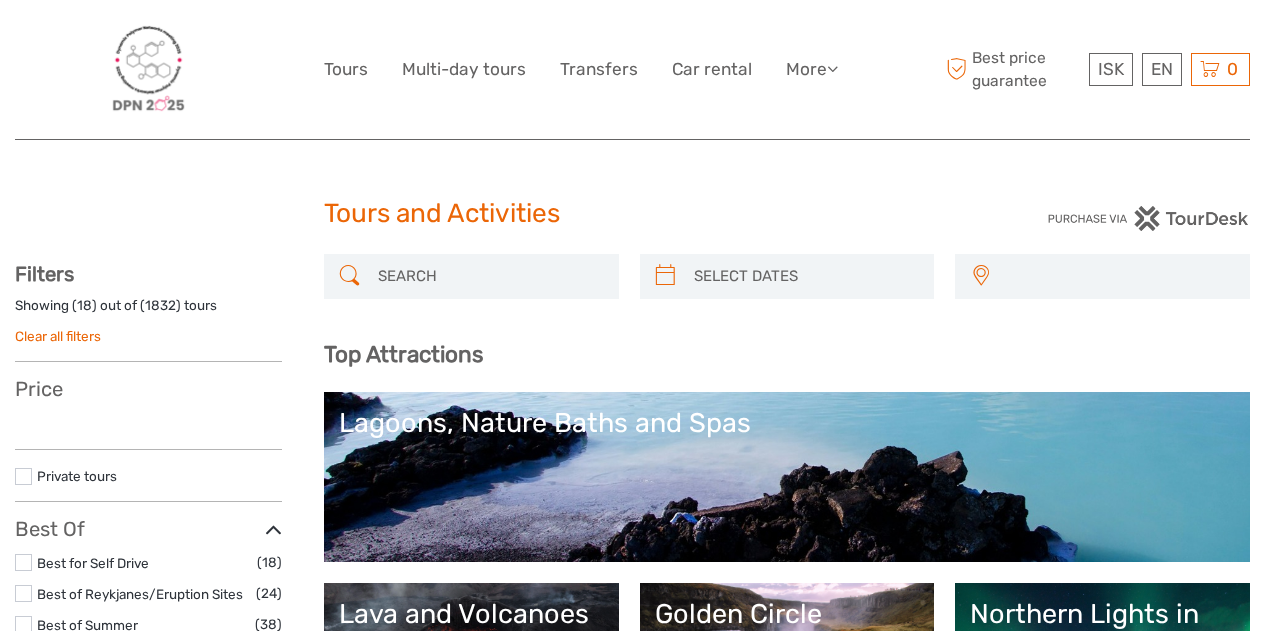 select 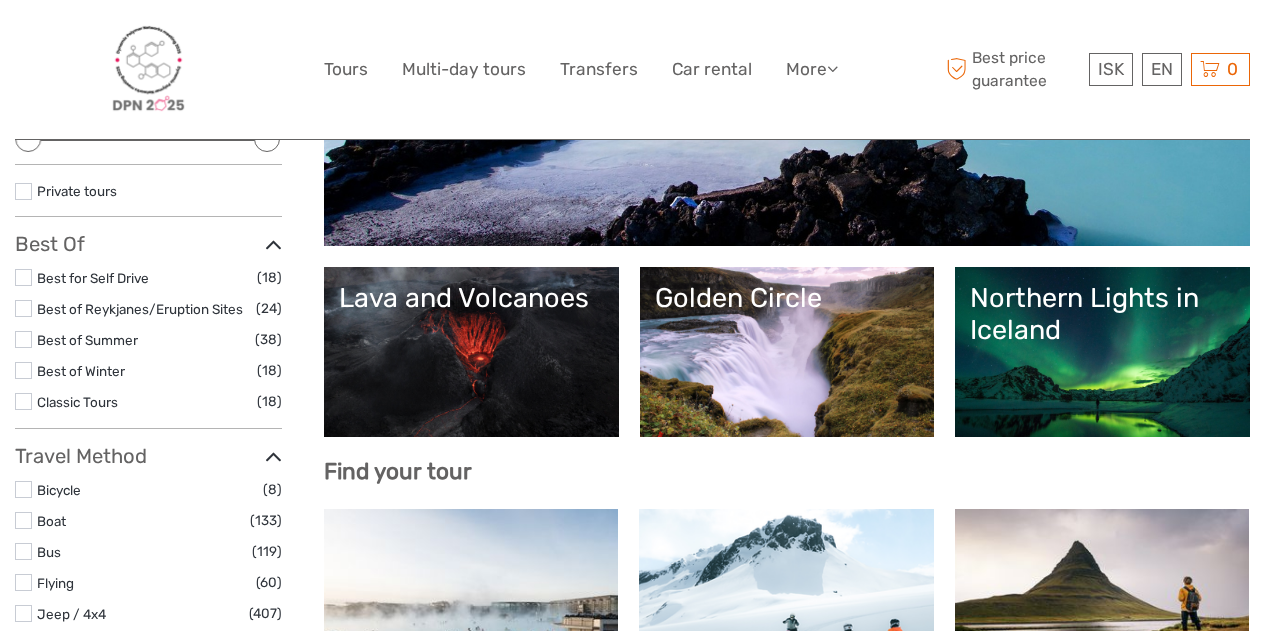 scroll, scrollTop: 348, scrollLeft: 0, axis: vertical 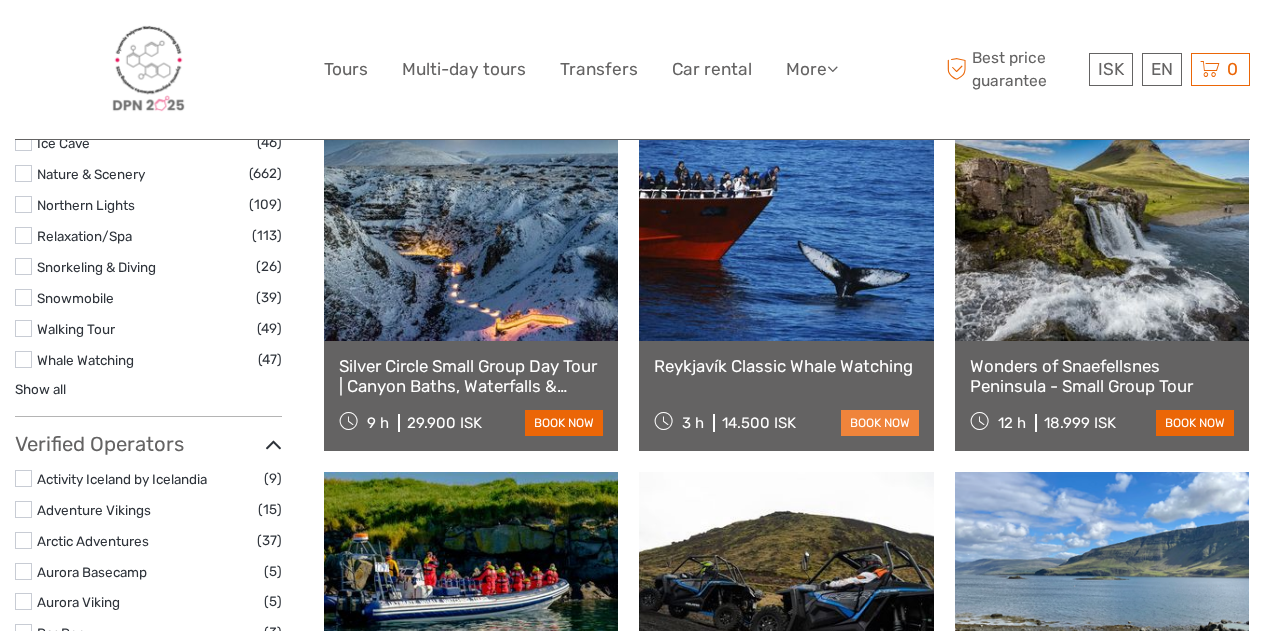 click on "book now" at bounding box center [880, 423] 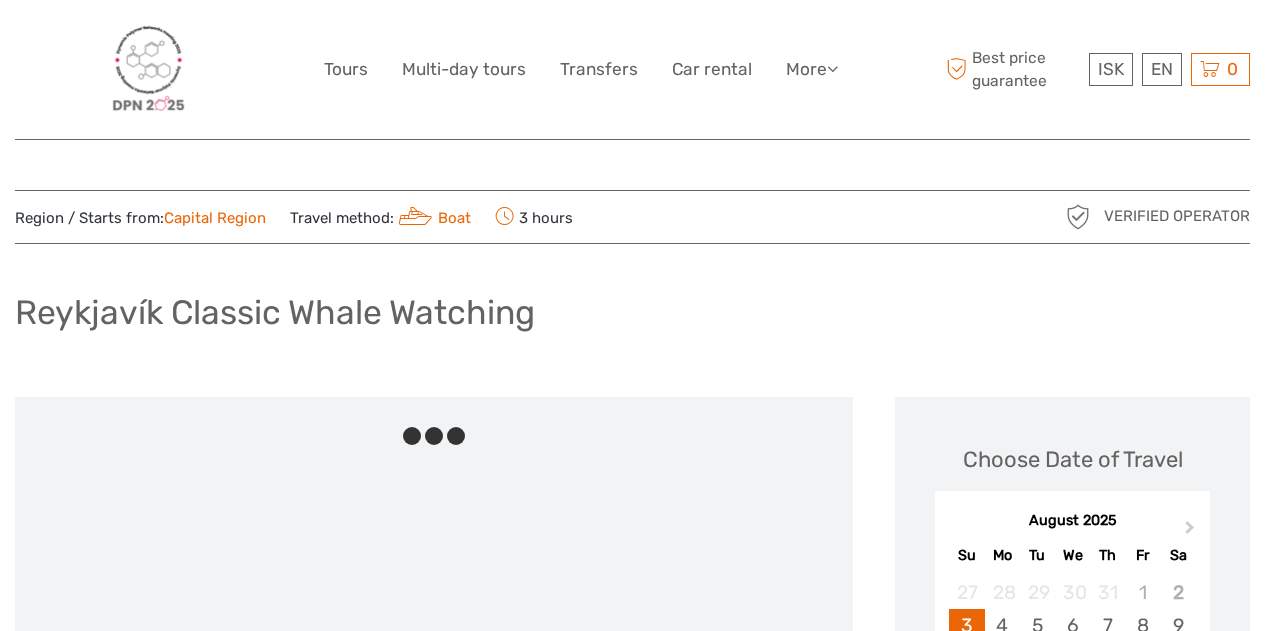 scroll, scrollTop: 38, scrollLeft: 0, axis: vertical 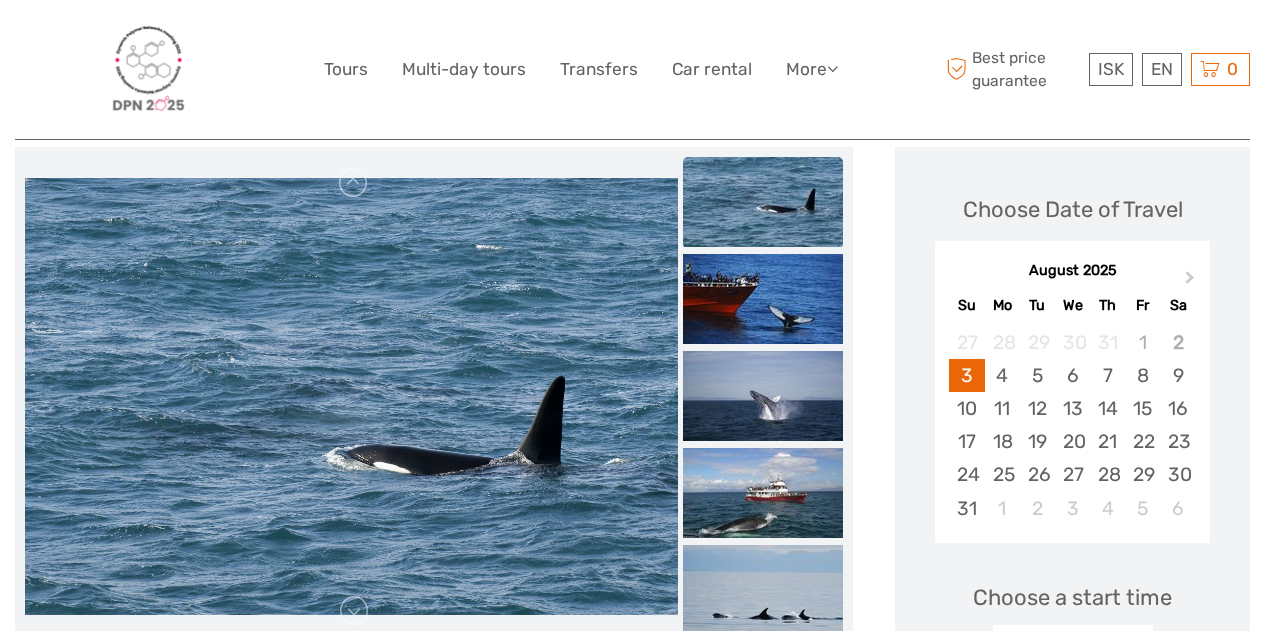 click at bounding box center (351, 396) 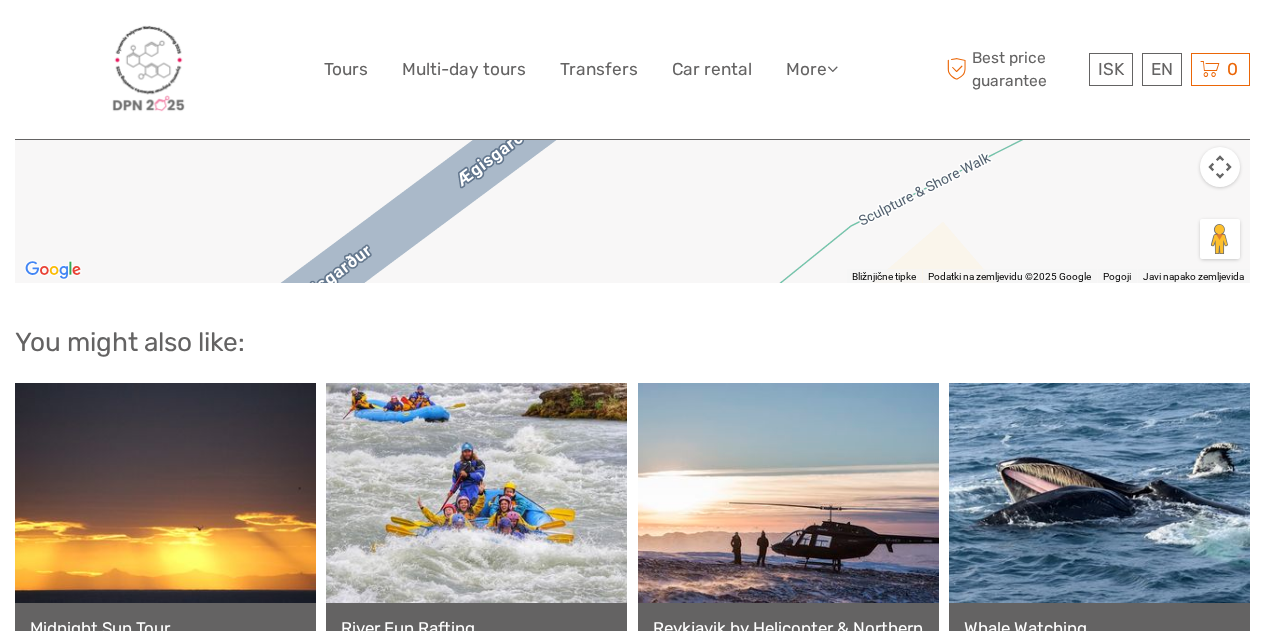 scroll, scrollTop: 3323, scrollLeft: 0, axis: vertical 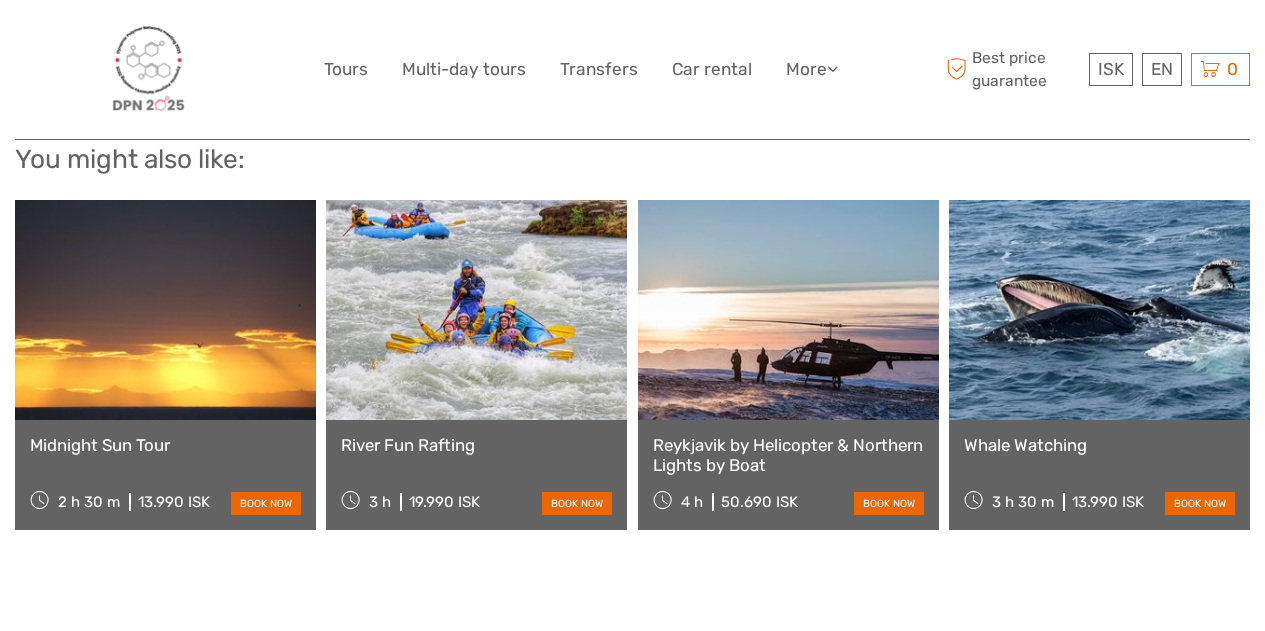 click on "Midnight Sun Tour" at bounding box center (165, 445) 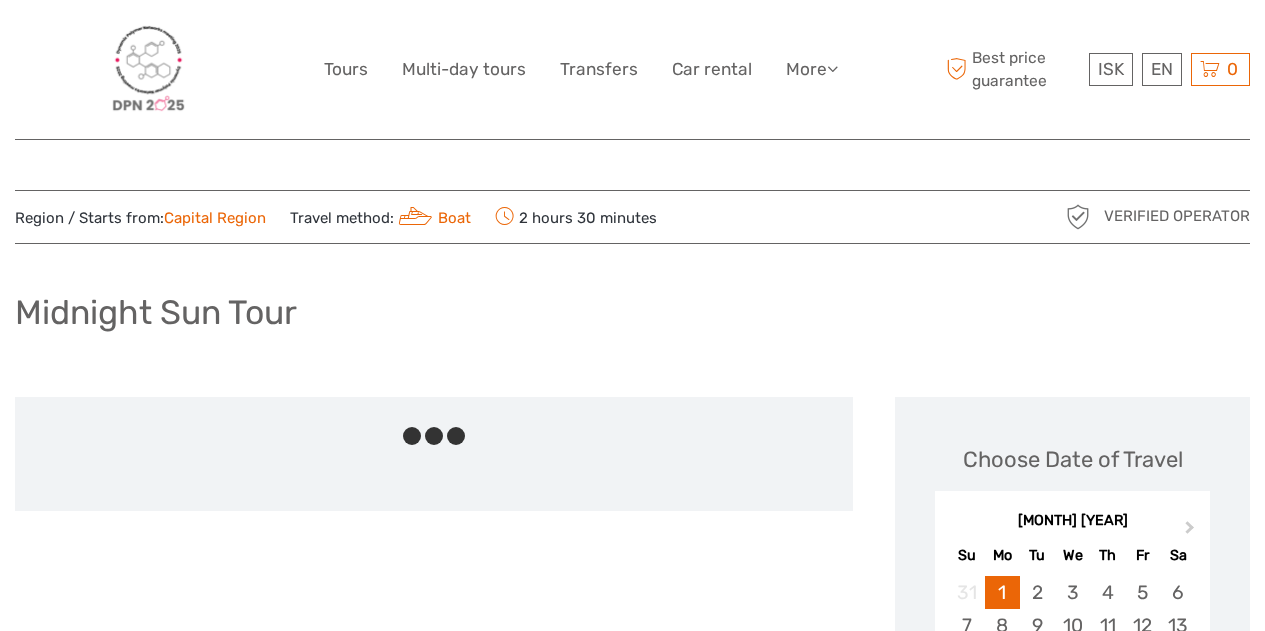 scroll, scrollTop: 0, scrollLeft: 0, axis: both 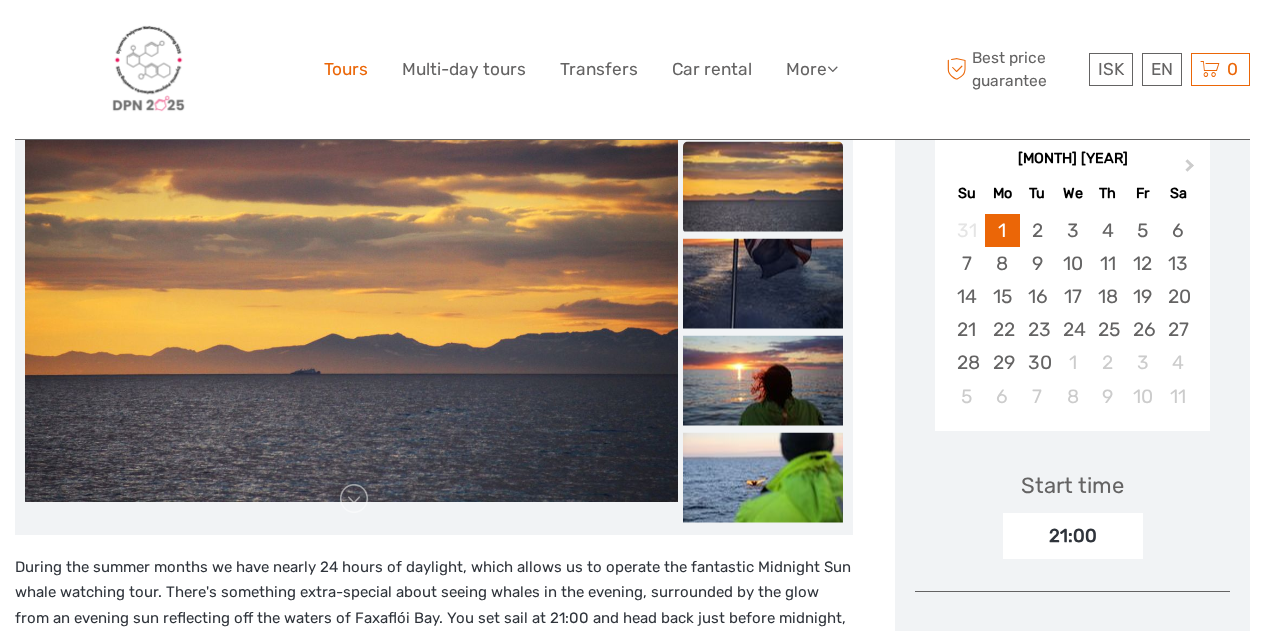 click on "Tours" at bounding box center (346, 69) 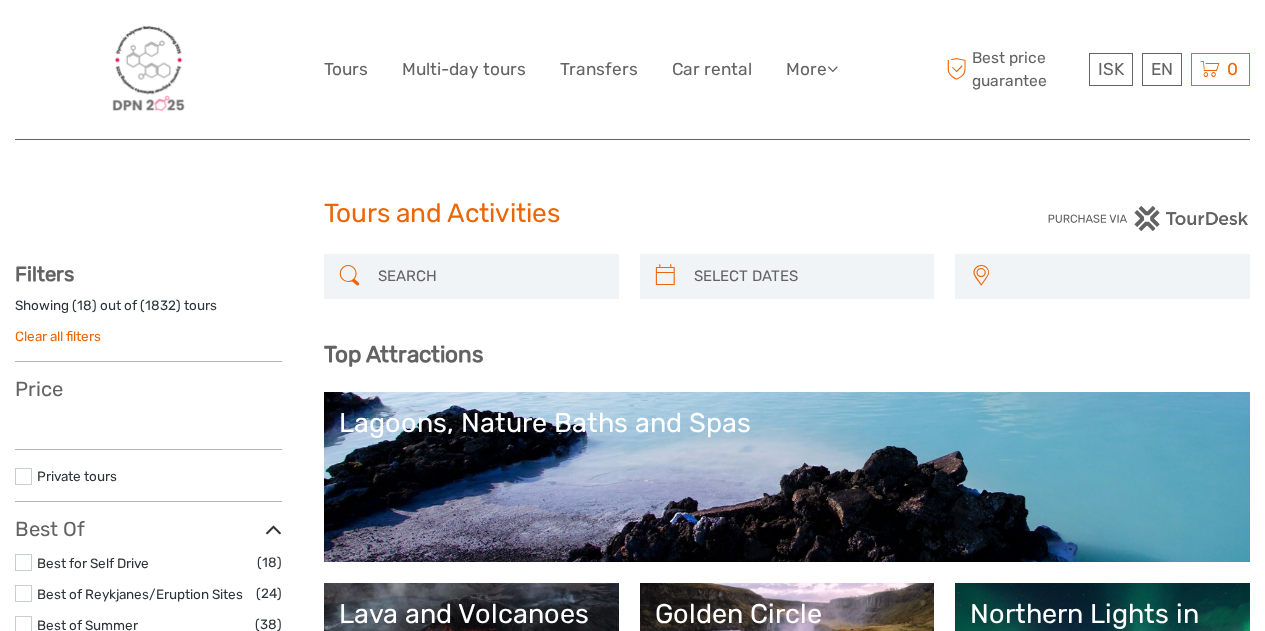 select 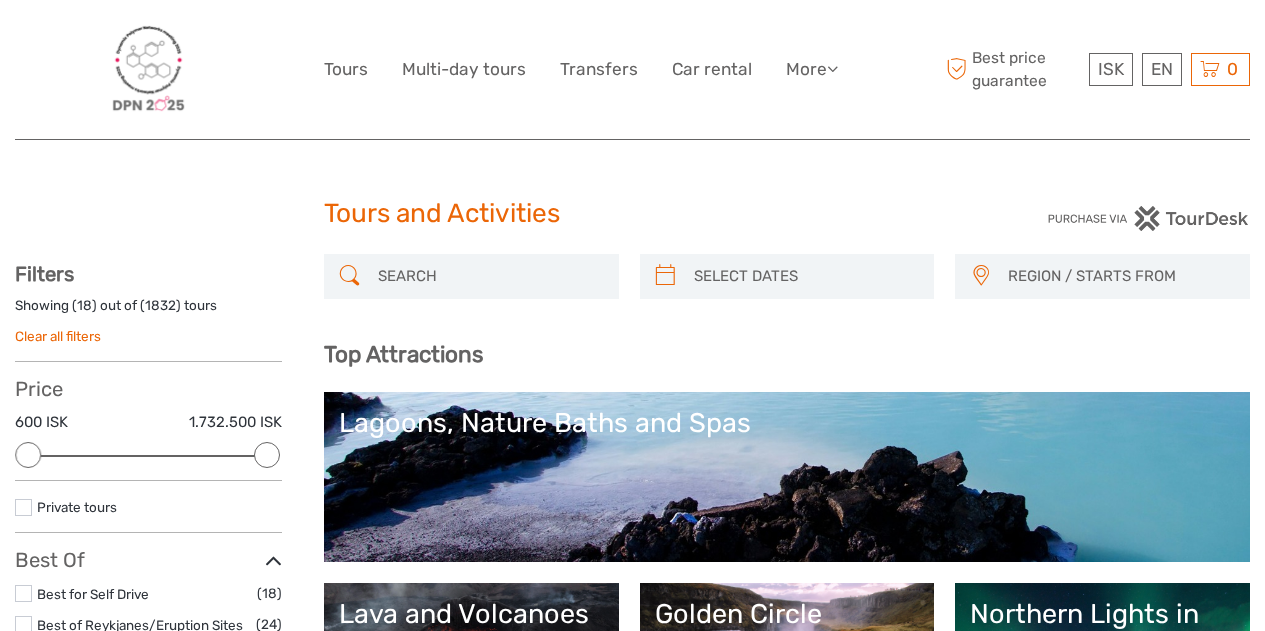 scroll, scrollTop: 313, scrollLeft: 0, axis: vertical 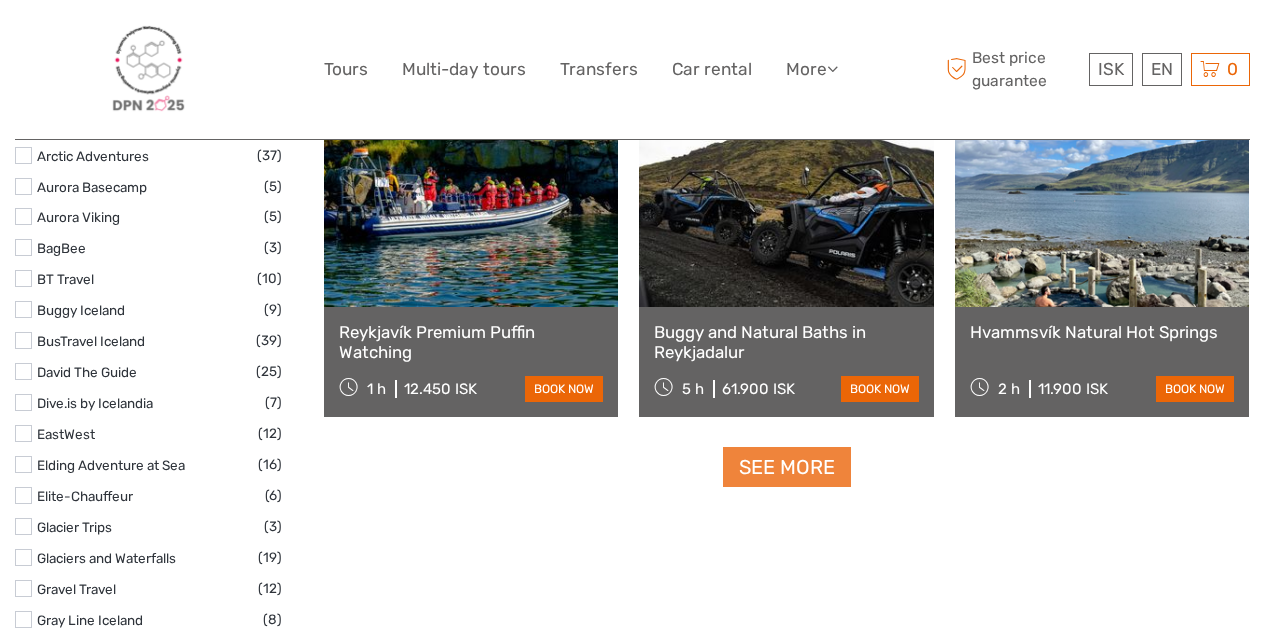 click on "See more" at bounding box center (787, 467) 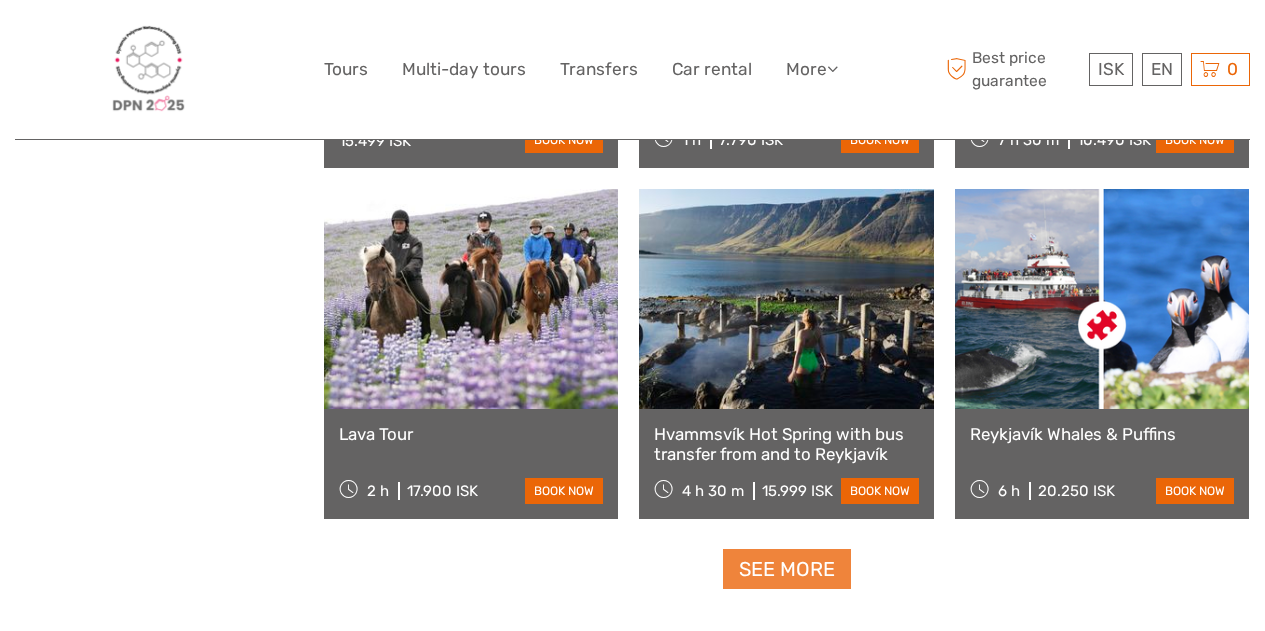 scroll, scrollTop: 4017, scrollLeft: 0, axis: vertical 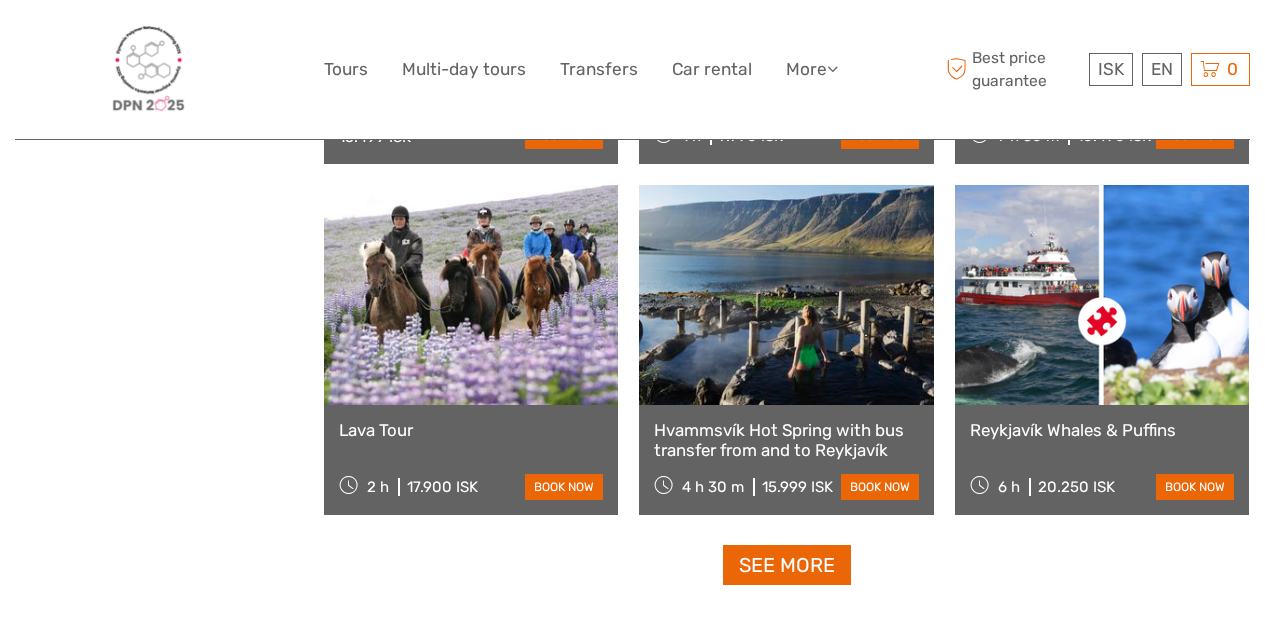 click on "Hvammsvík Hot Spring with bus transfer from and to Reykjavík" at bounding box center (786, 440) 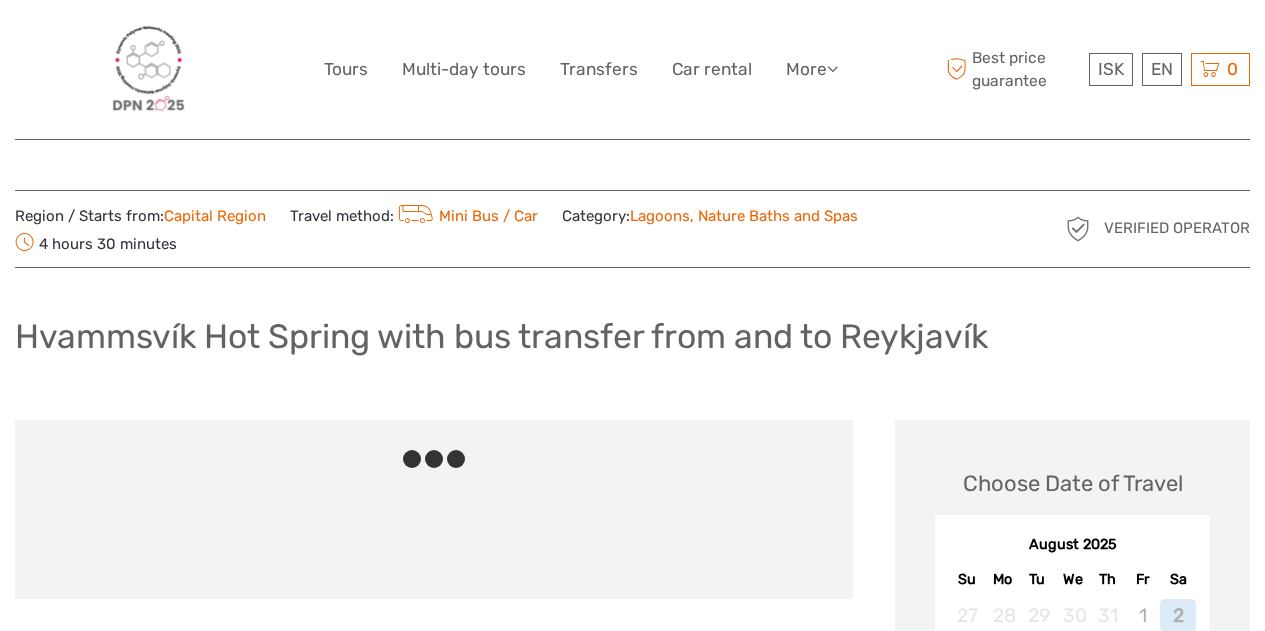 scroll, scrollTop: 0, scrollLeft: 0, axis: both 